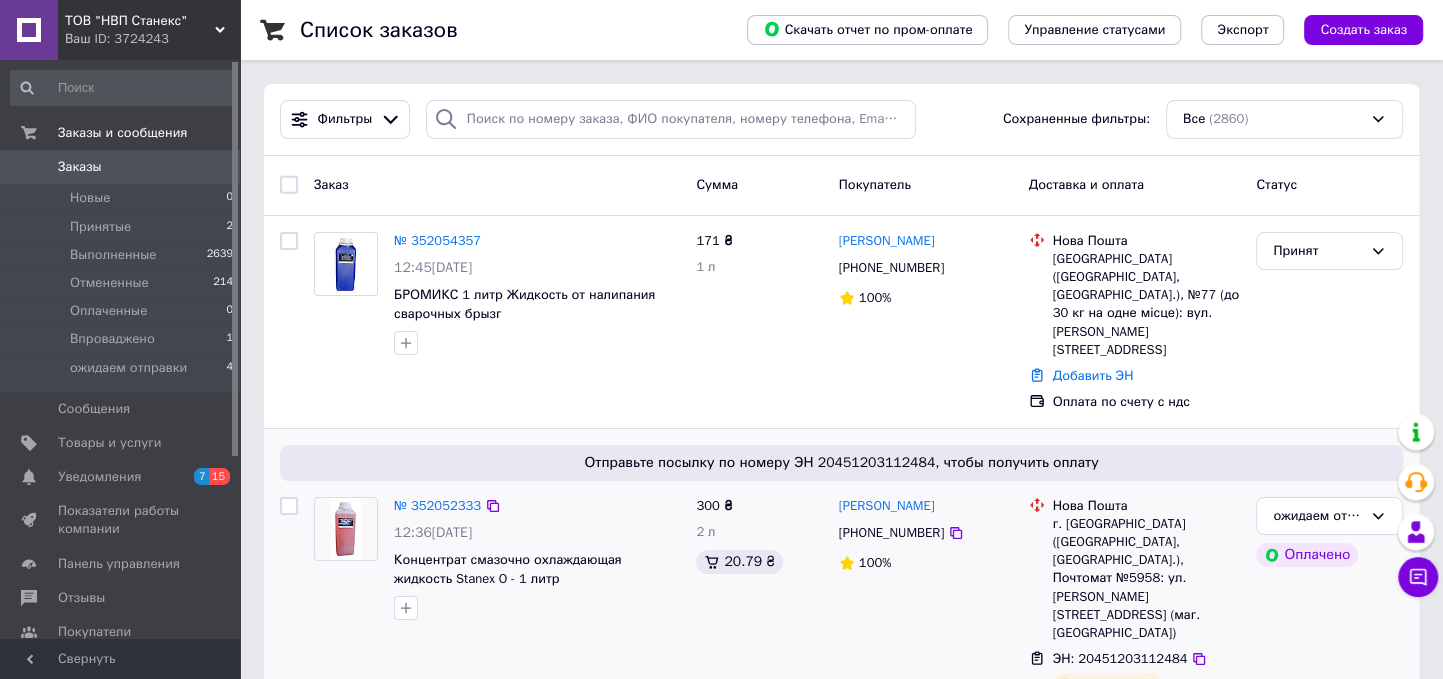 scroll, scrollTop: 185, scrollLeft: 0, axis: vertical 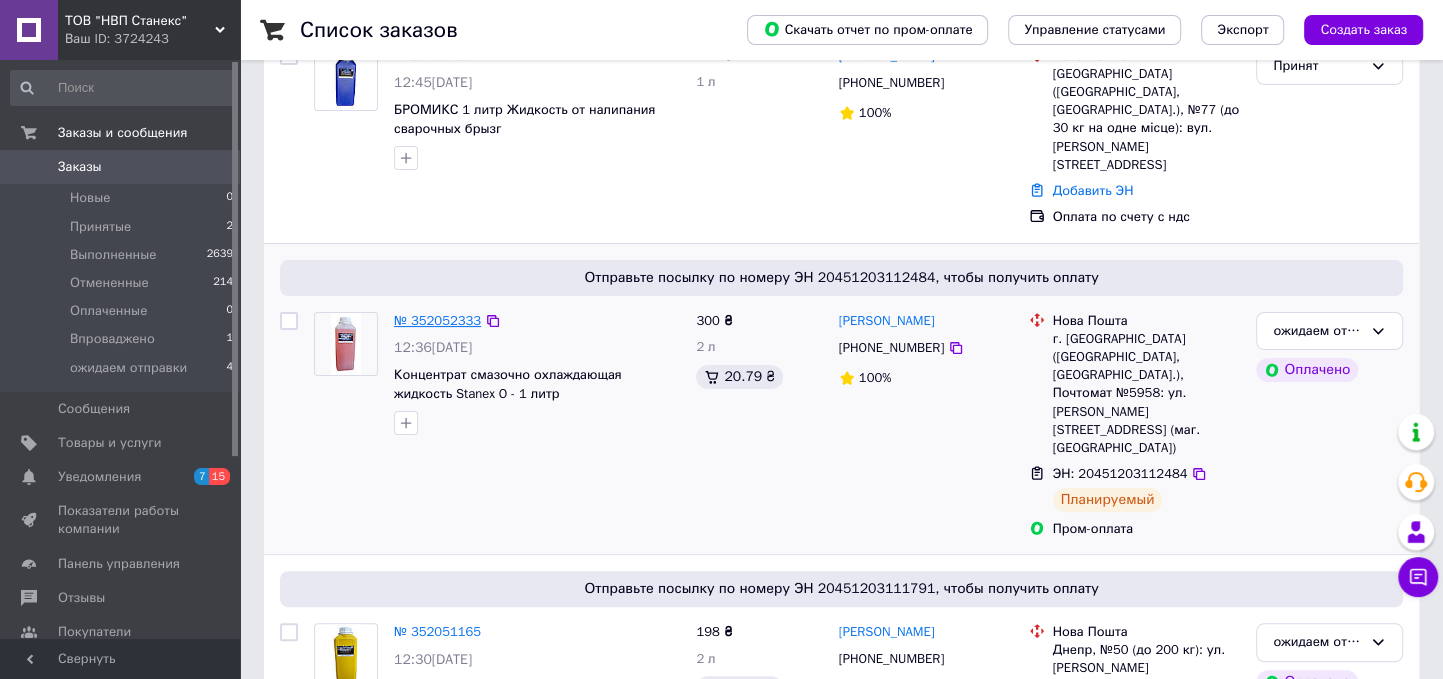 click on "№ 352052333" at bounding box center [437, 320] 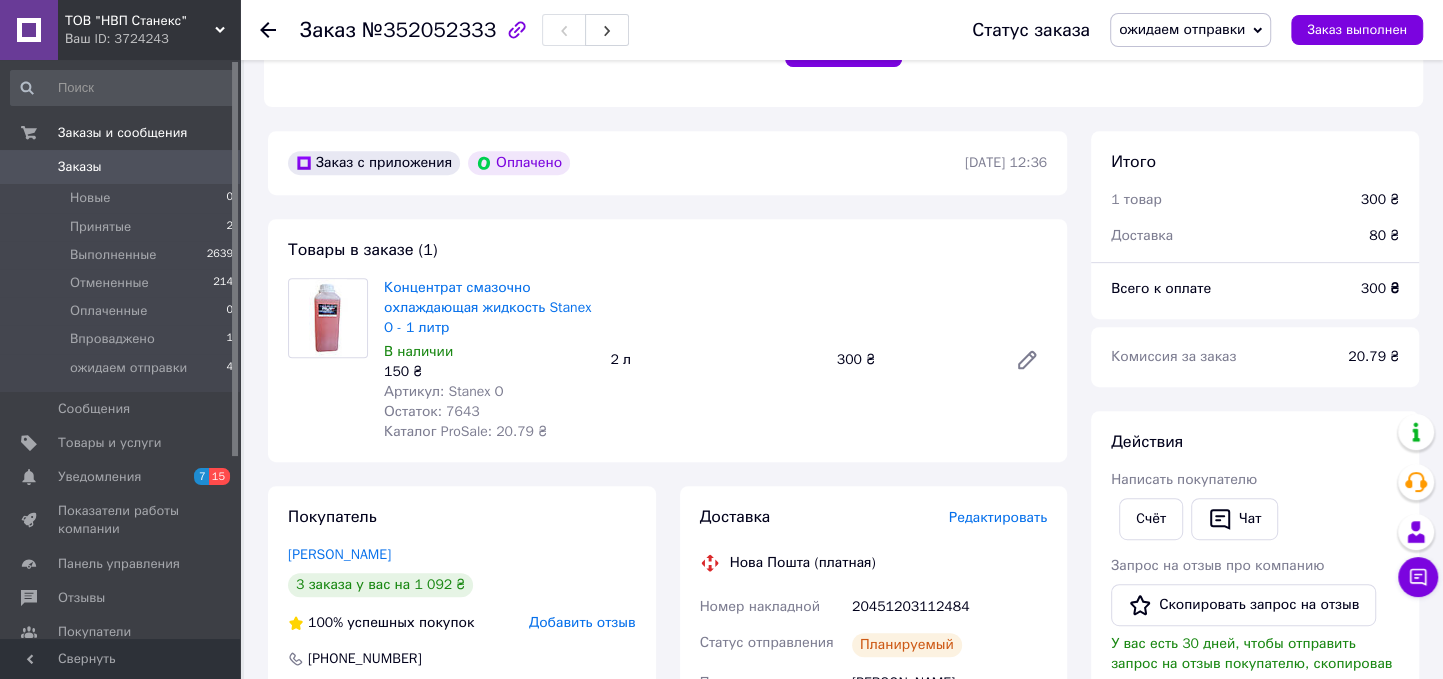 scroll, scrollTop: 740, scrollLeft: 0, axis: vertical 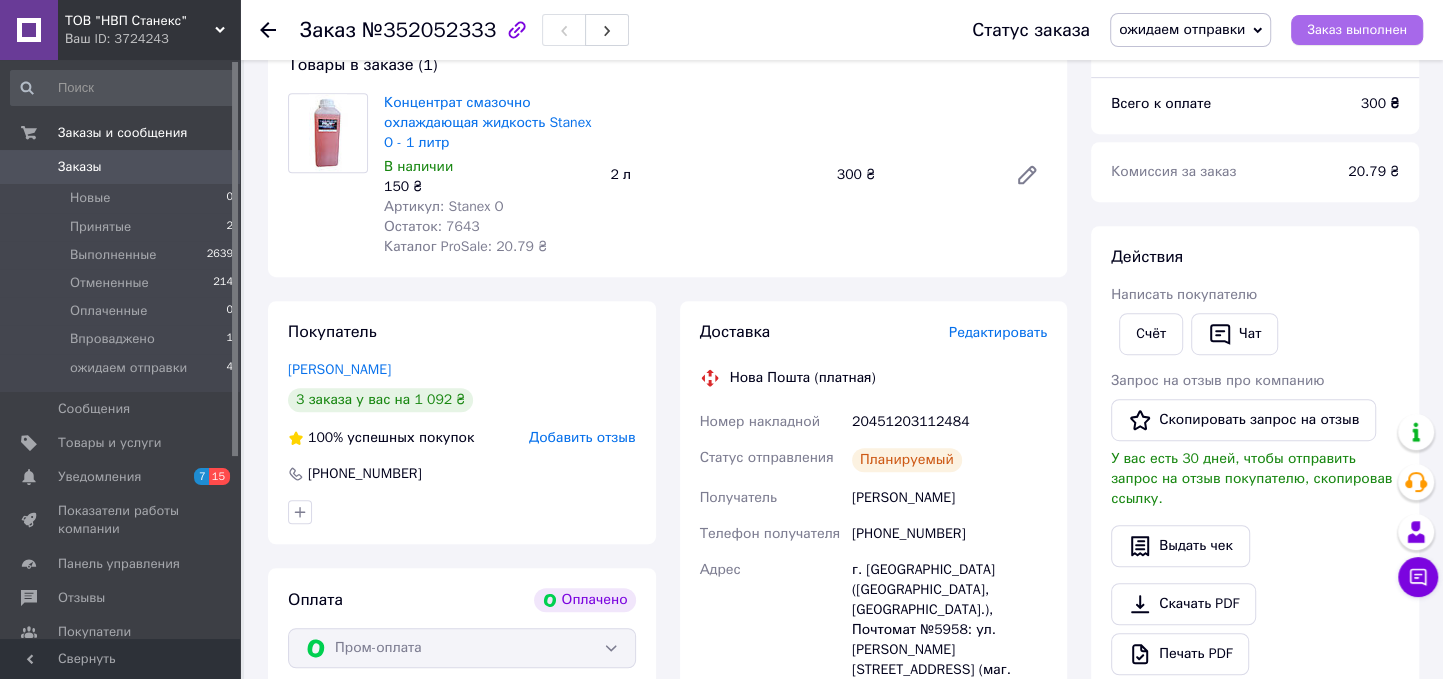 click on "Заказ выполнен" at bounding box center [1357, 30] 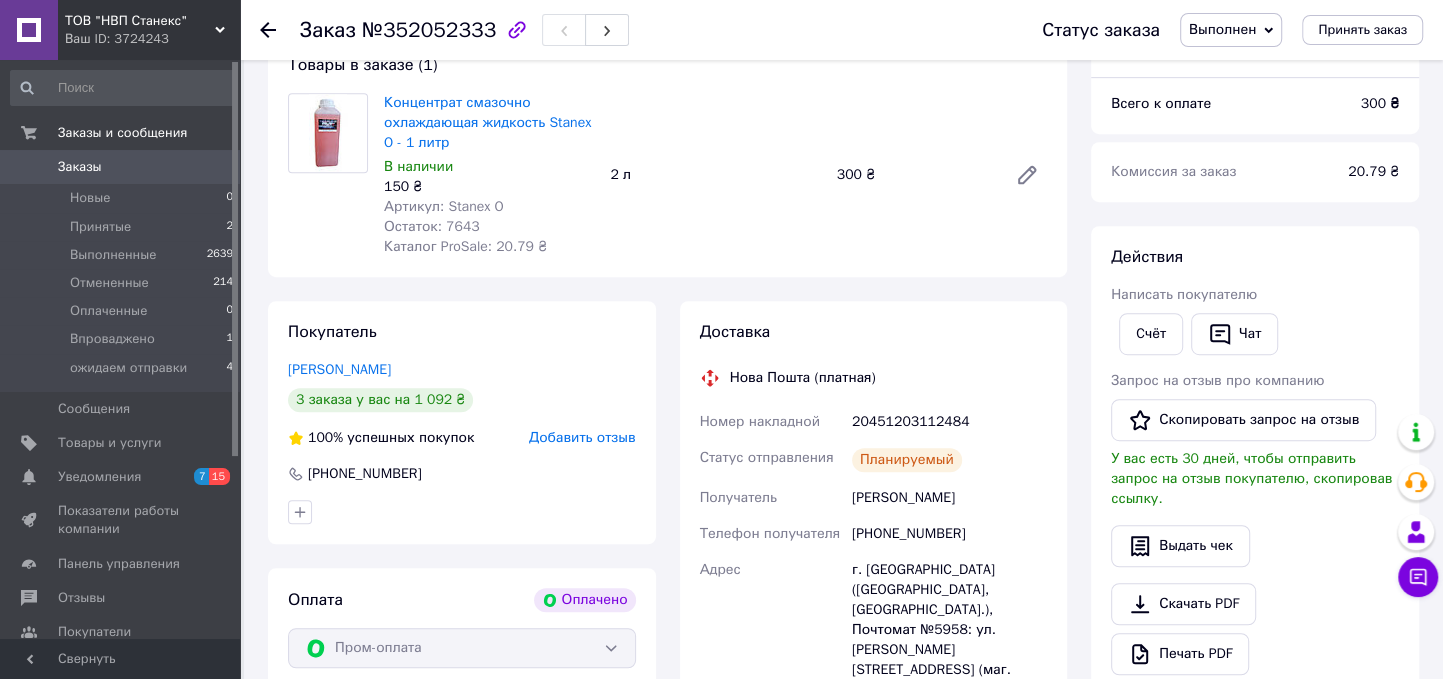 click 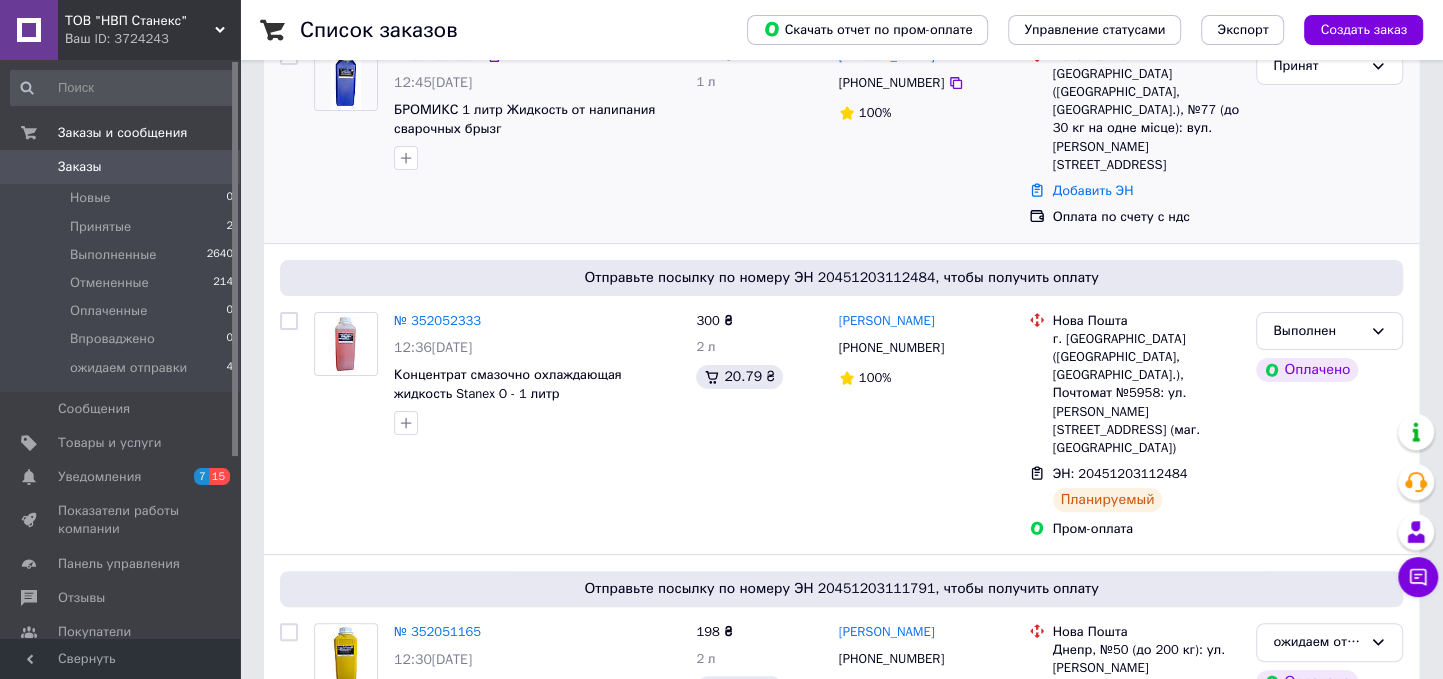 scroll, scrollTop: 369, scrollLeft: 0, axis: vertical 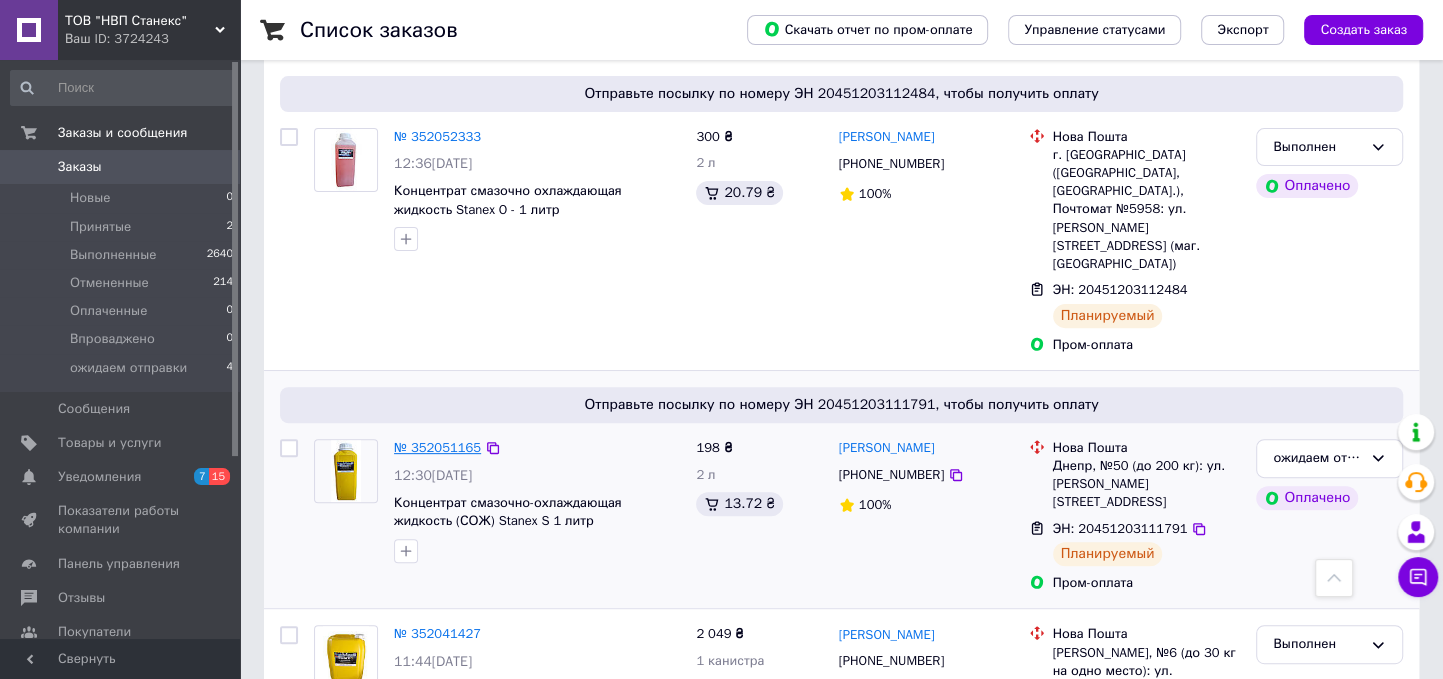 click on "№ 352051165" at bounding box center [437, 447] 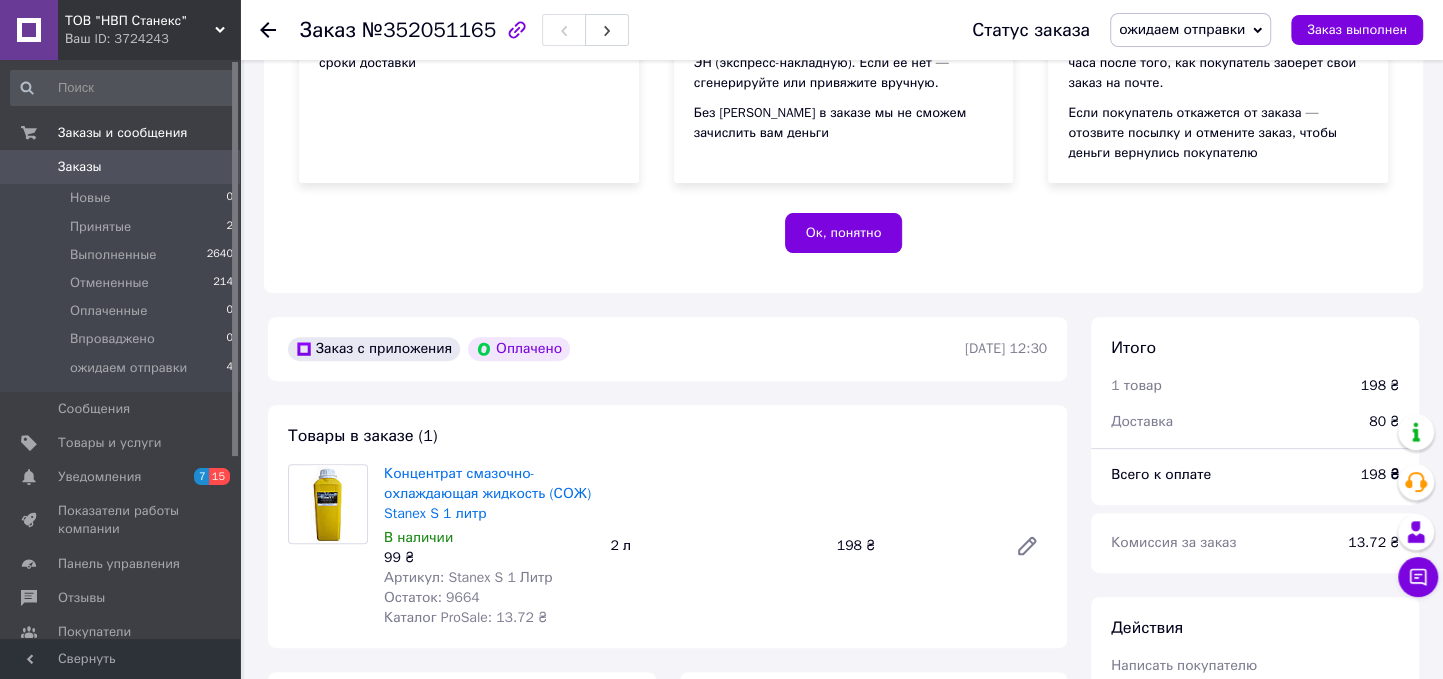 scroll, scrollTop: 555, scrollLeft: 0, axis: vertical 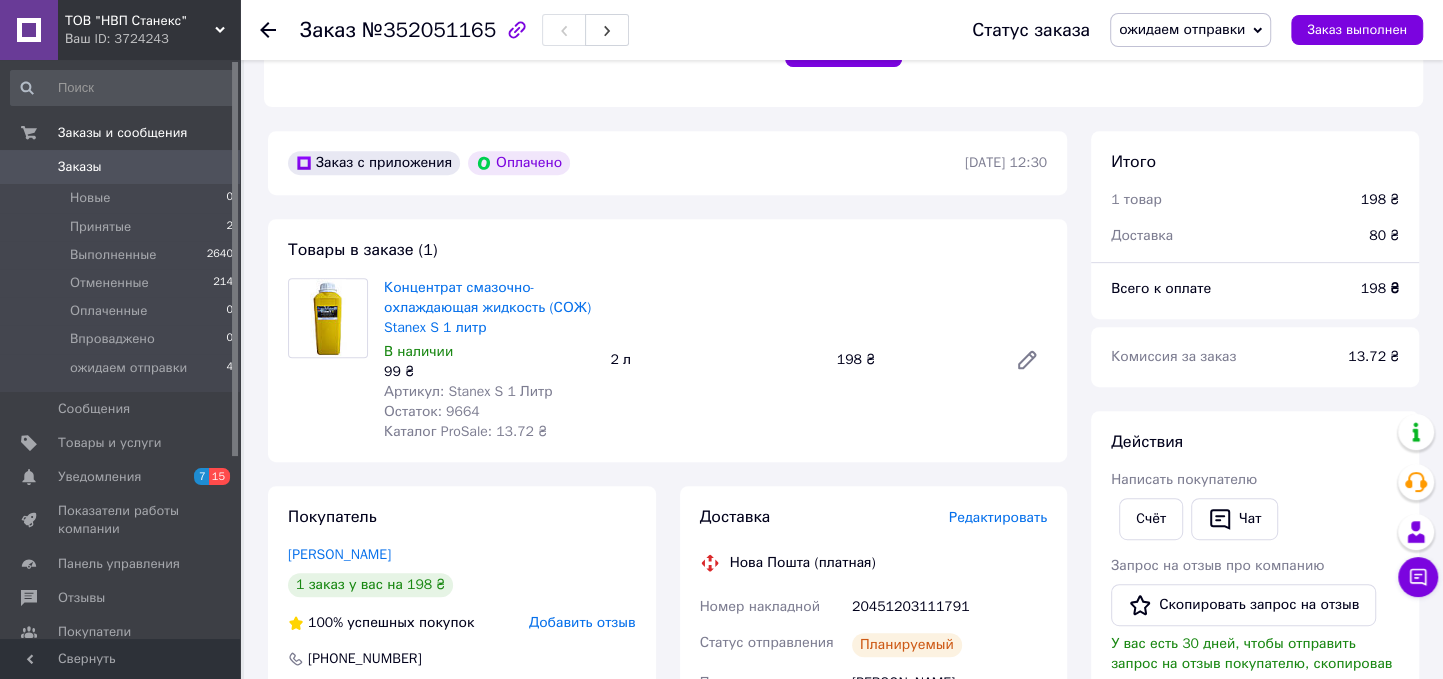 click on "Заказ №352051165 Статус заказа ожидаем отправки Принят Выполнен Отменен Оплаченный Впроваджено Заказ выполнен" at bounding box center (841, 30) 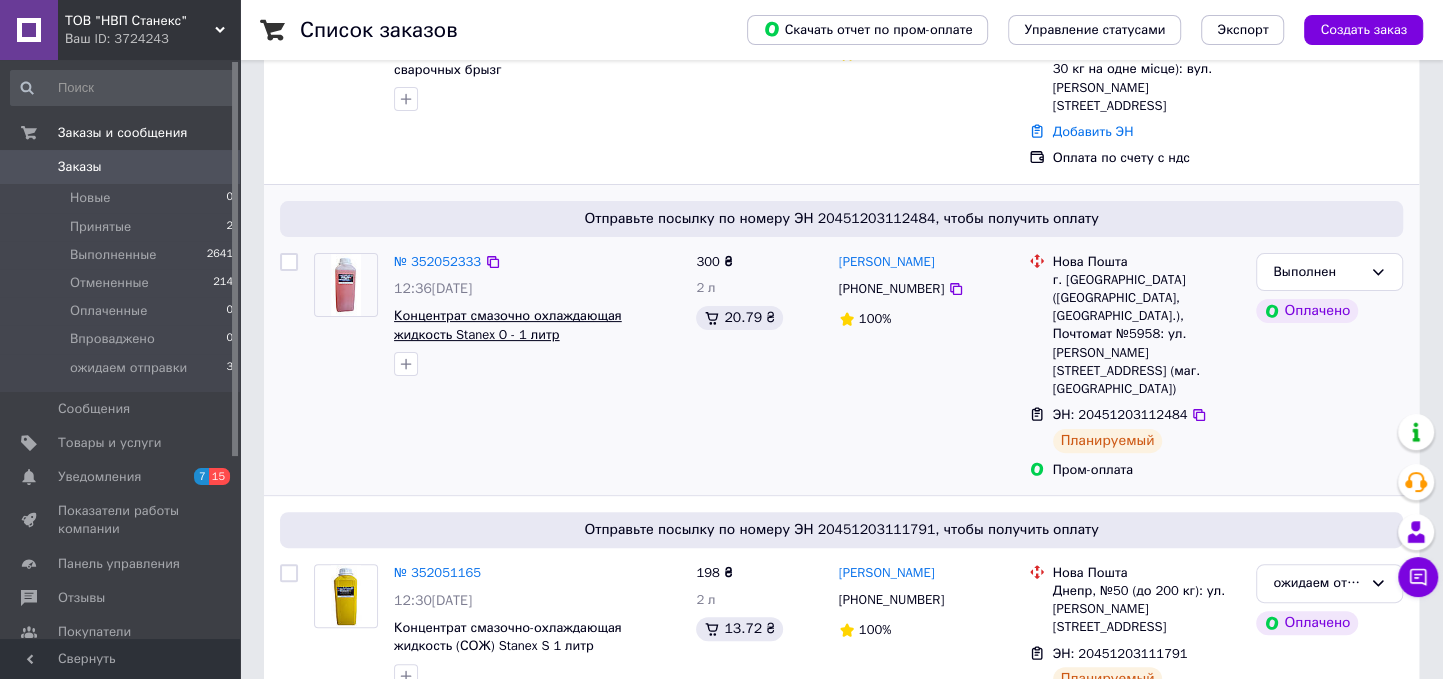 scroll, scrollTop: 369, scrollLeft: 0, axis: vertical 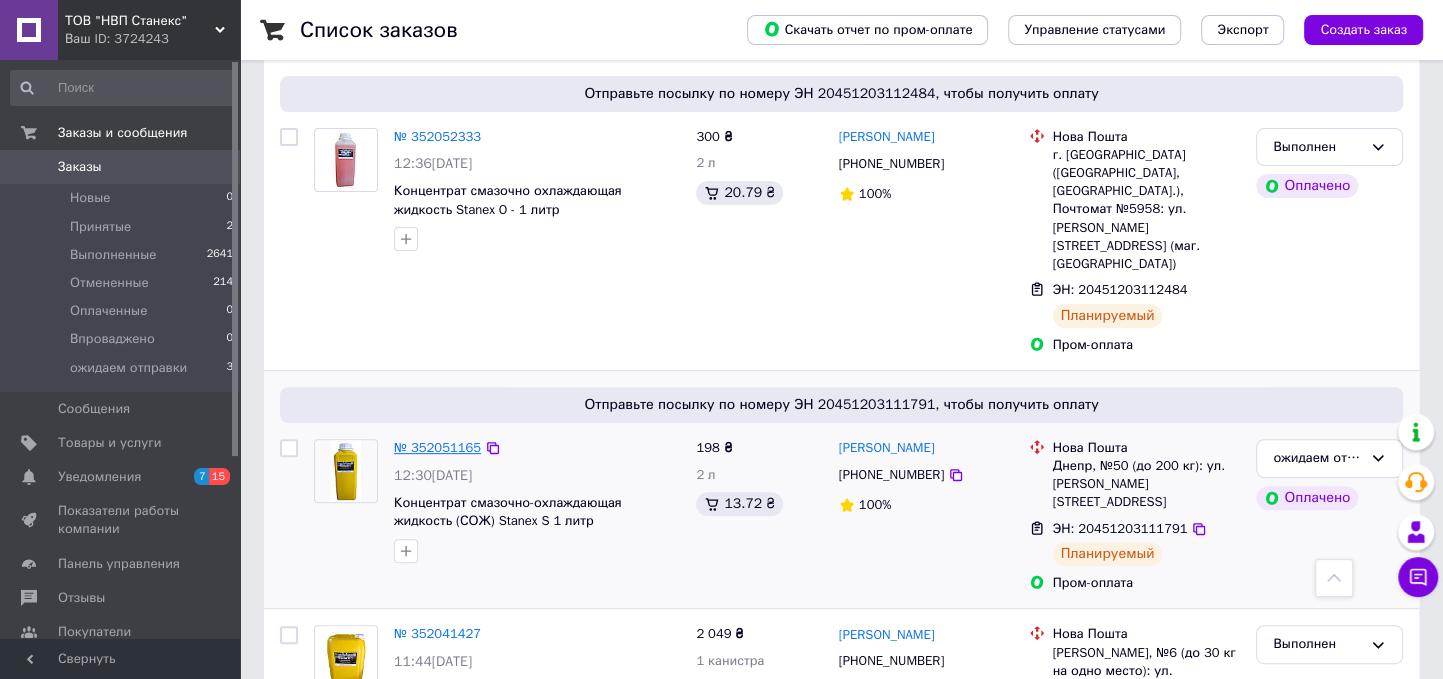 click on "№ 352051165" at bounding box center [437, 447] 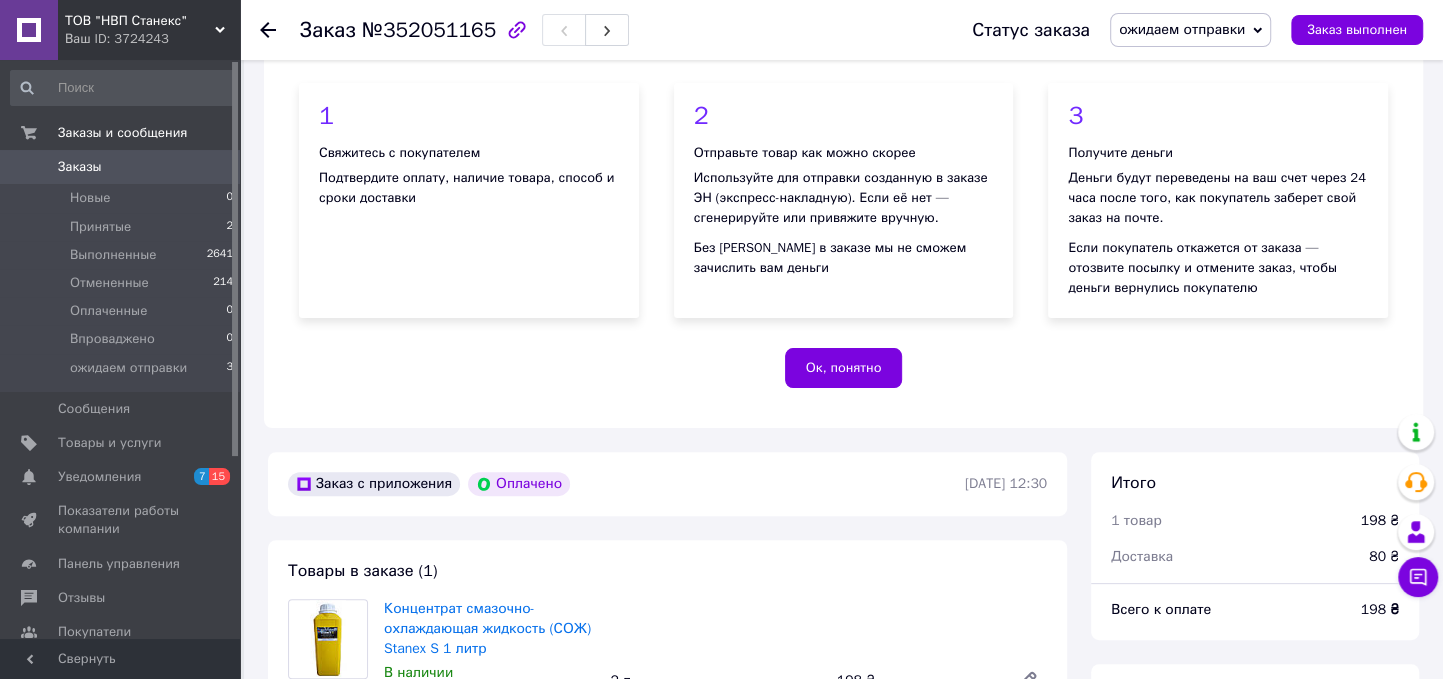 scroll, scrollTop: 369, scrollLeft: 0, axis: vertical 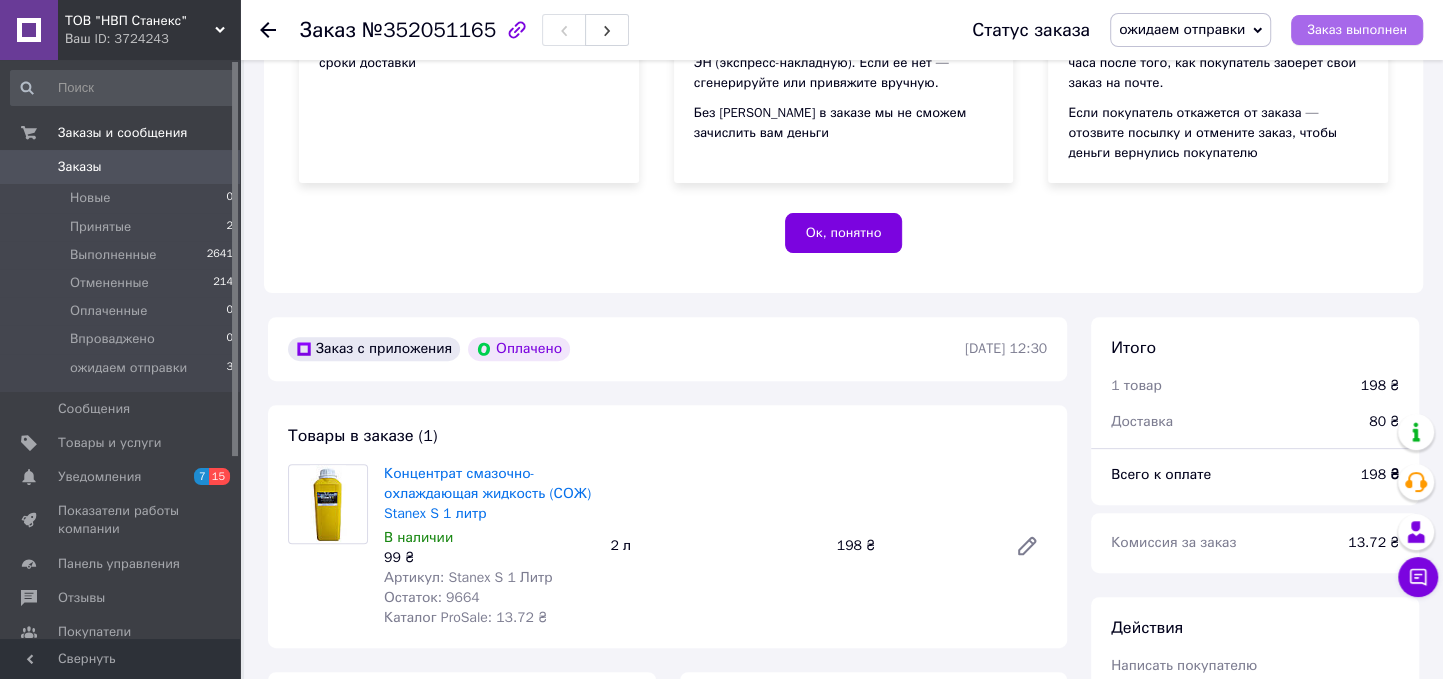 click on "Заказ выполнен" at bounding box center [1357, 30] 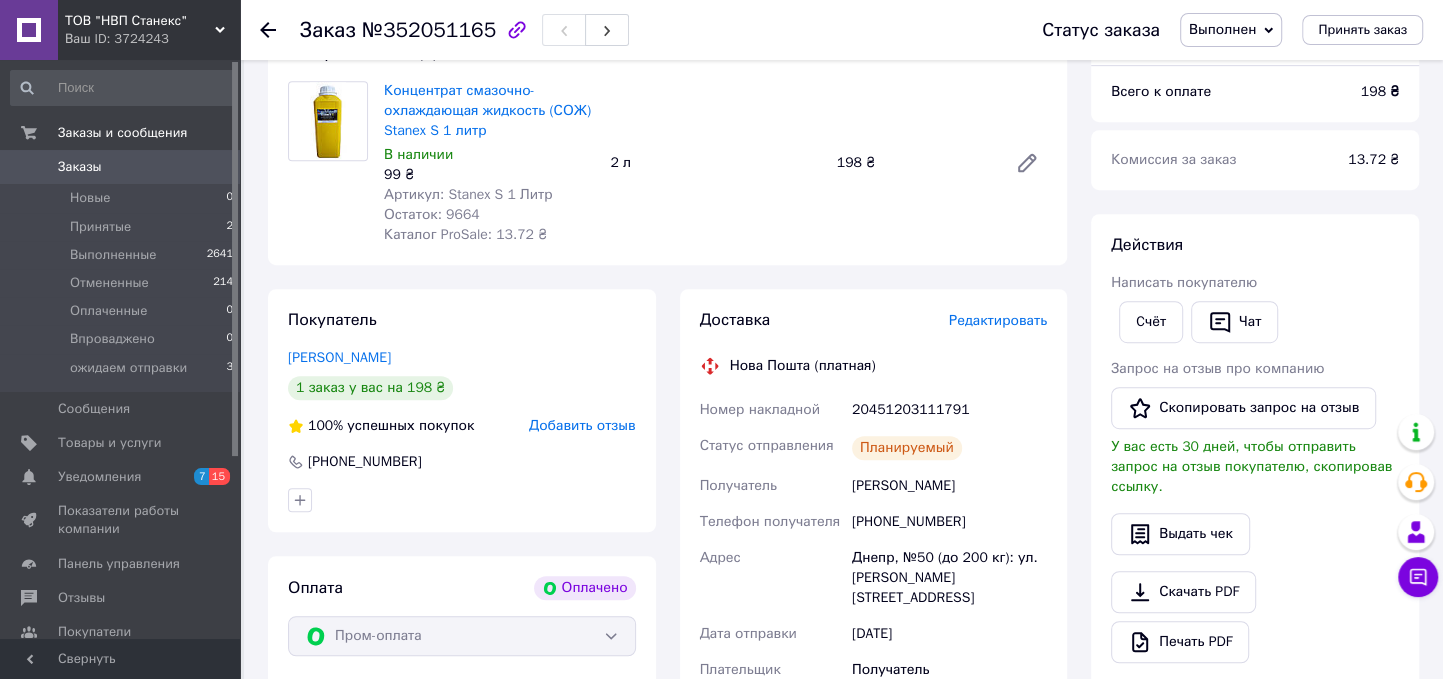 scroll, scrollTop: 740, scrollLeft: 0, axis: vertical 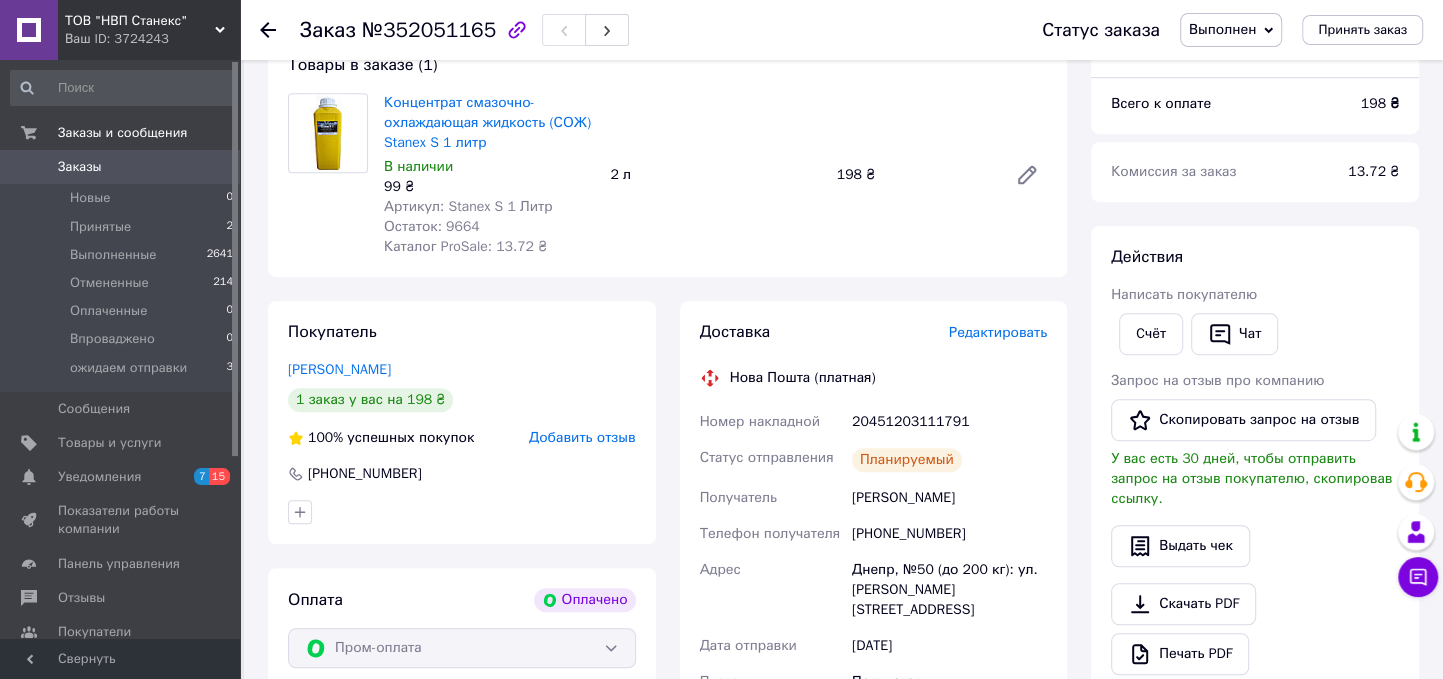 click 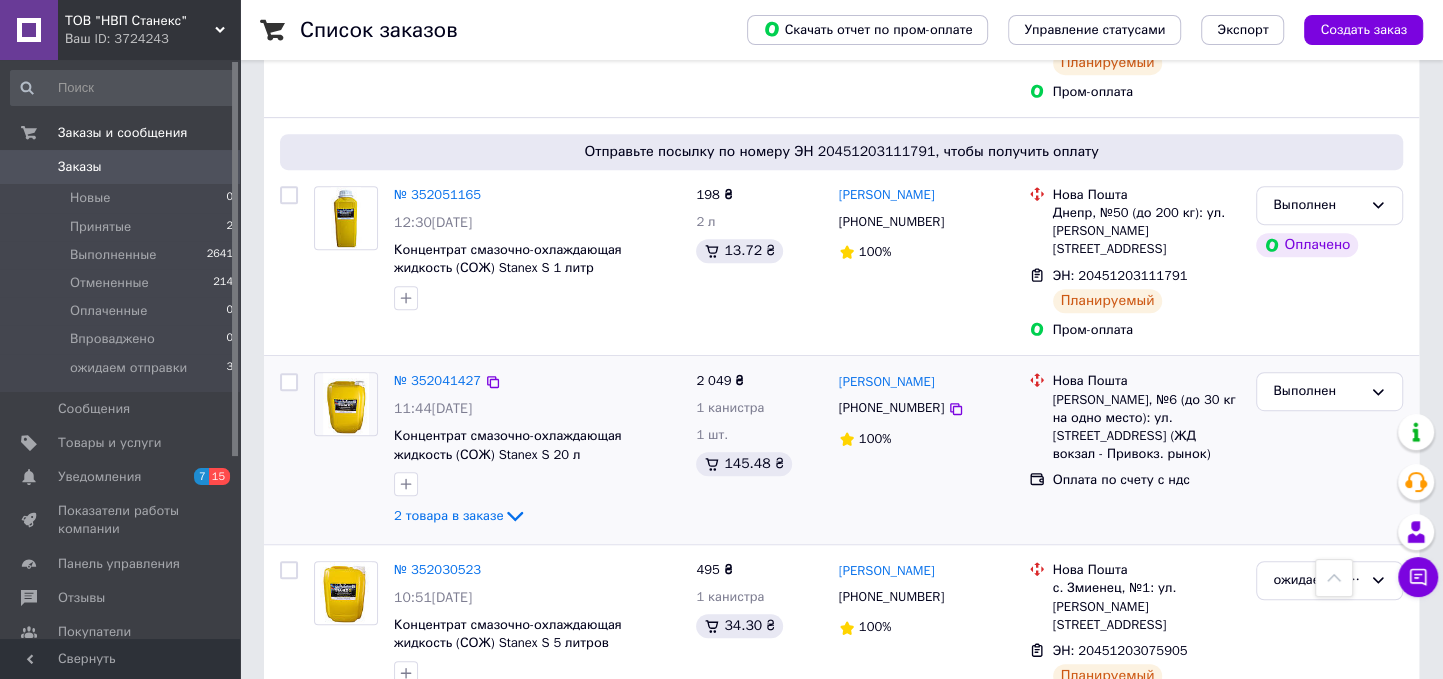 scroll, scrollTop: 740, scrollLeft: 0, axis: vertical 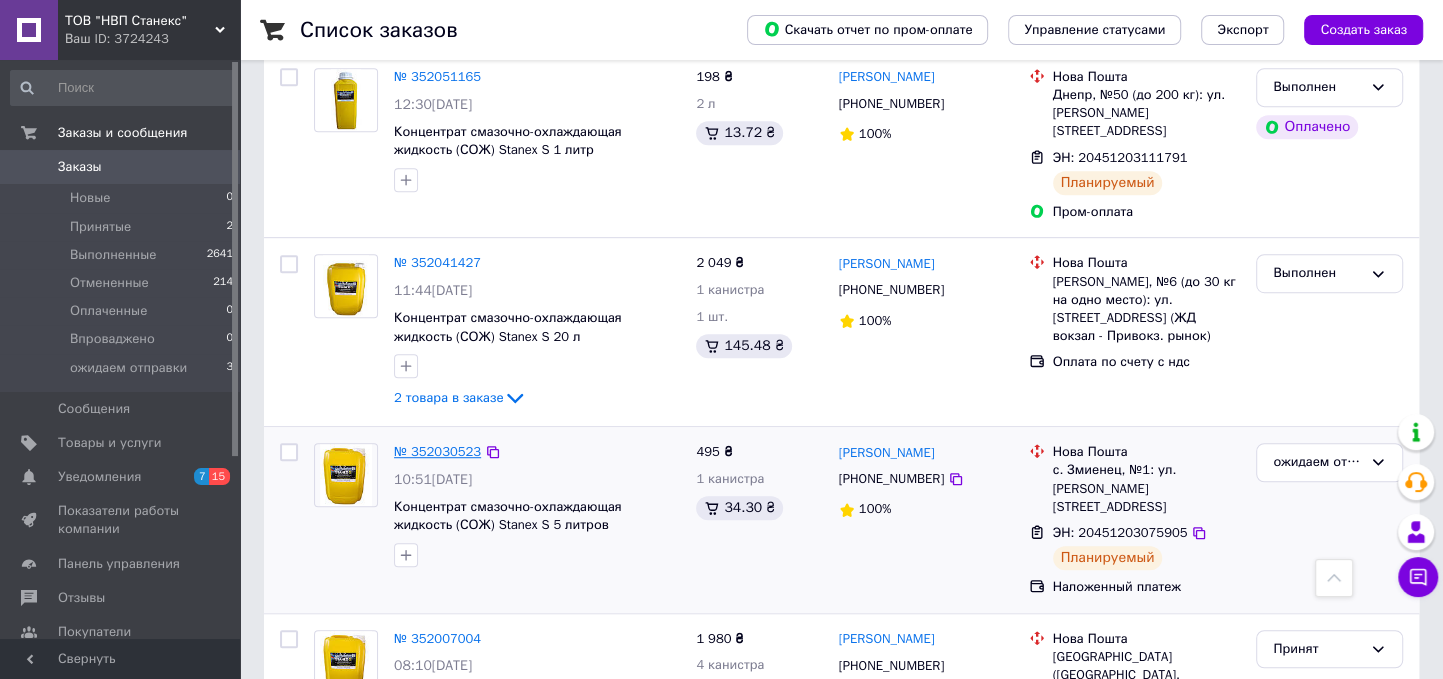 click on "№ 352030523" at bounding box center [437, 451] 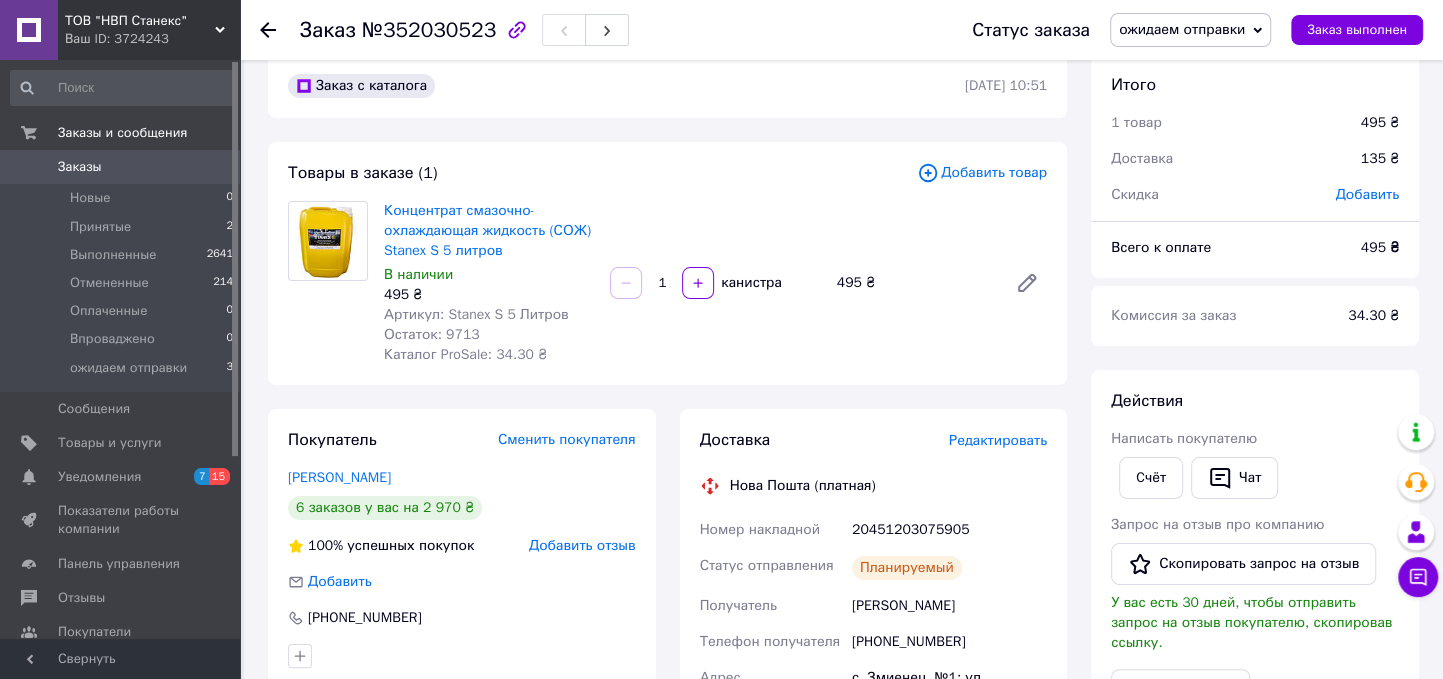 scroll, scrollTop: 0, scrollLeft: 0, axis: both 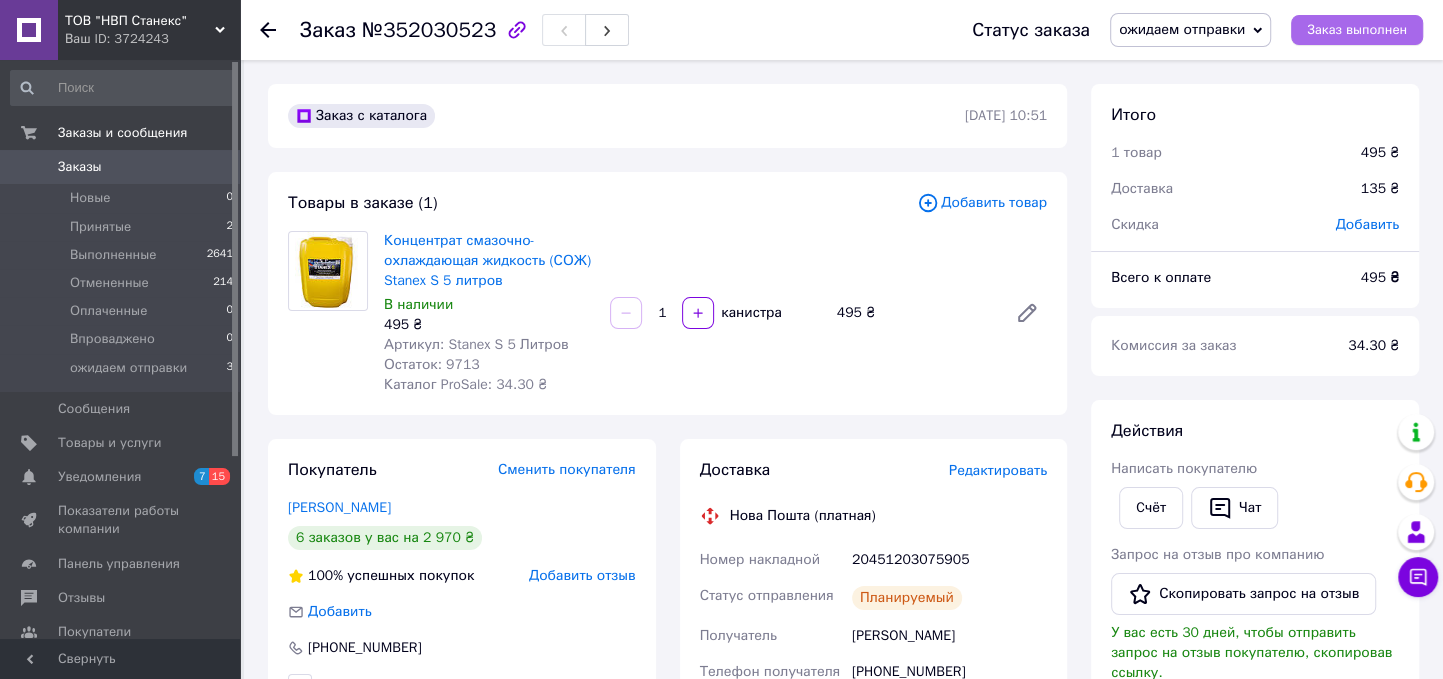 click on "Заказ выполнен" at bounding box center [1357, 30] 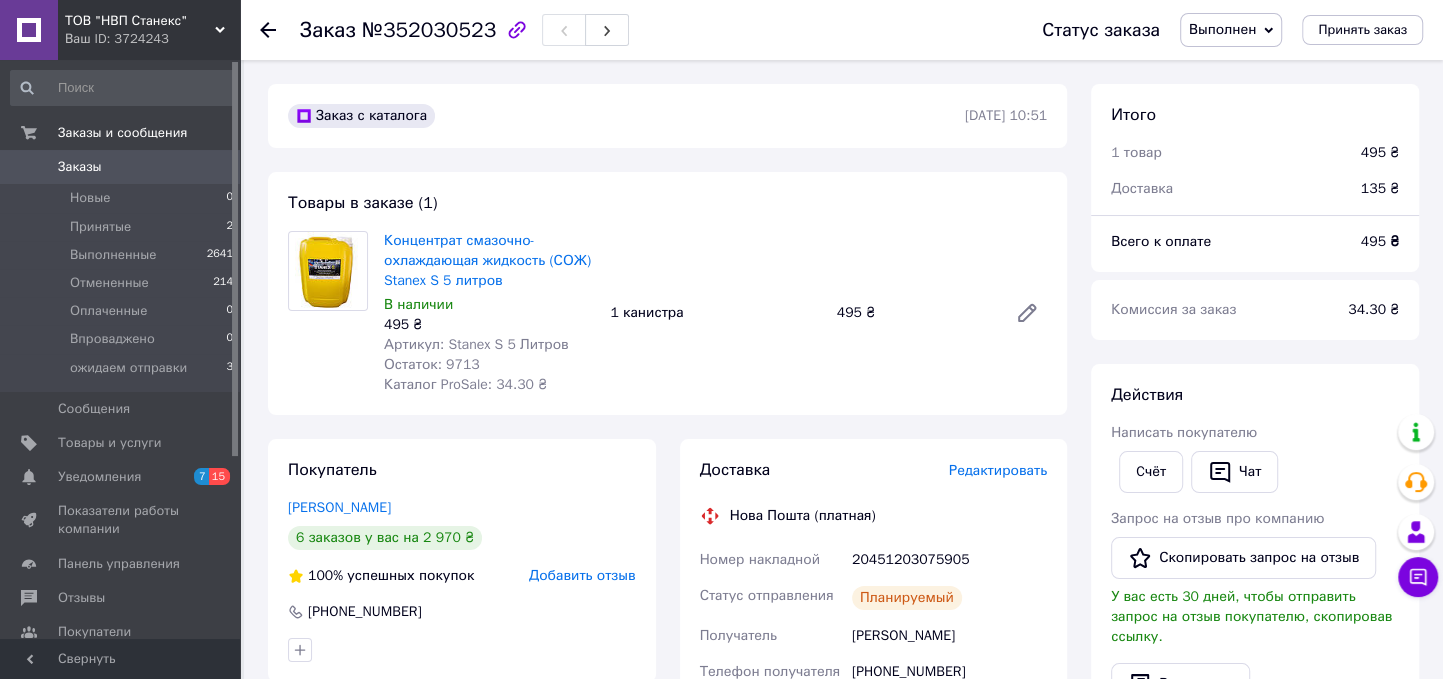click 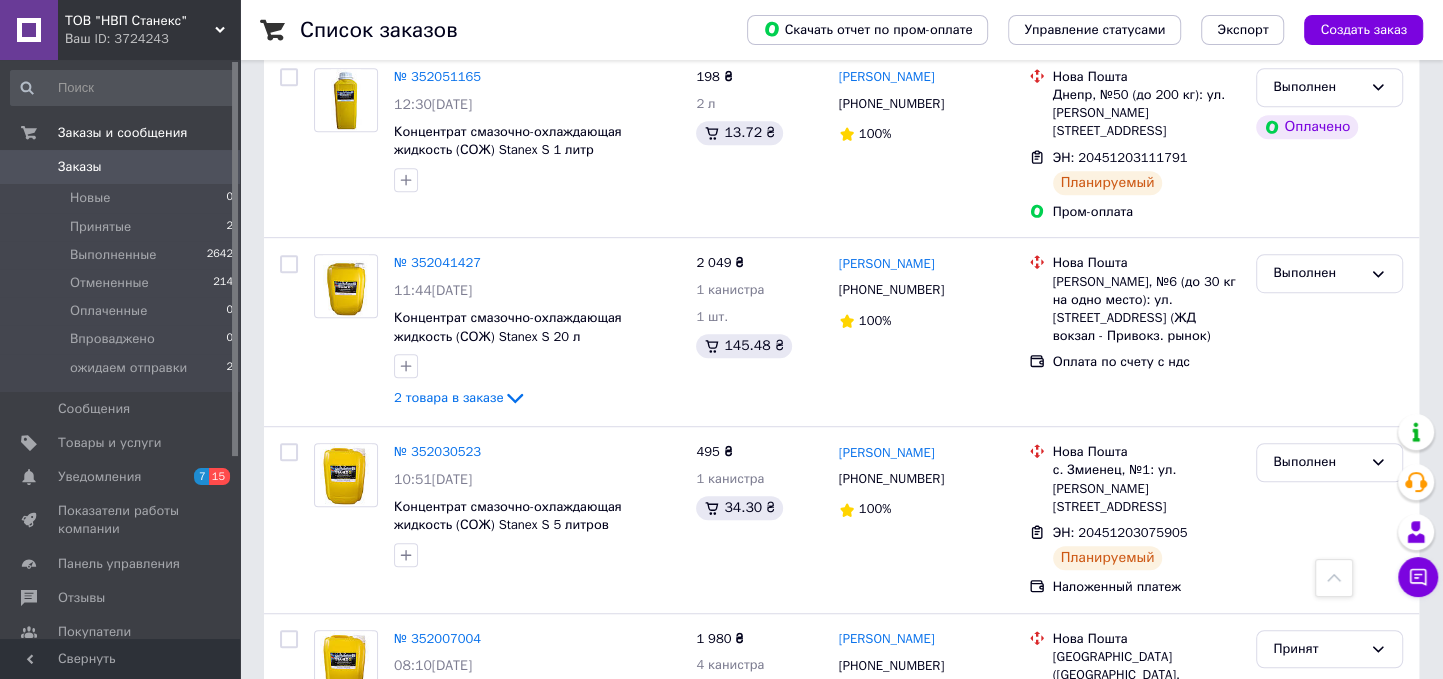 scroll, scrollTop: 926, scrollLeft: 0, axis: vertical 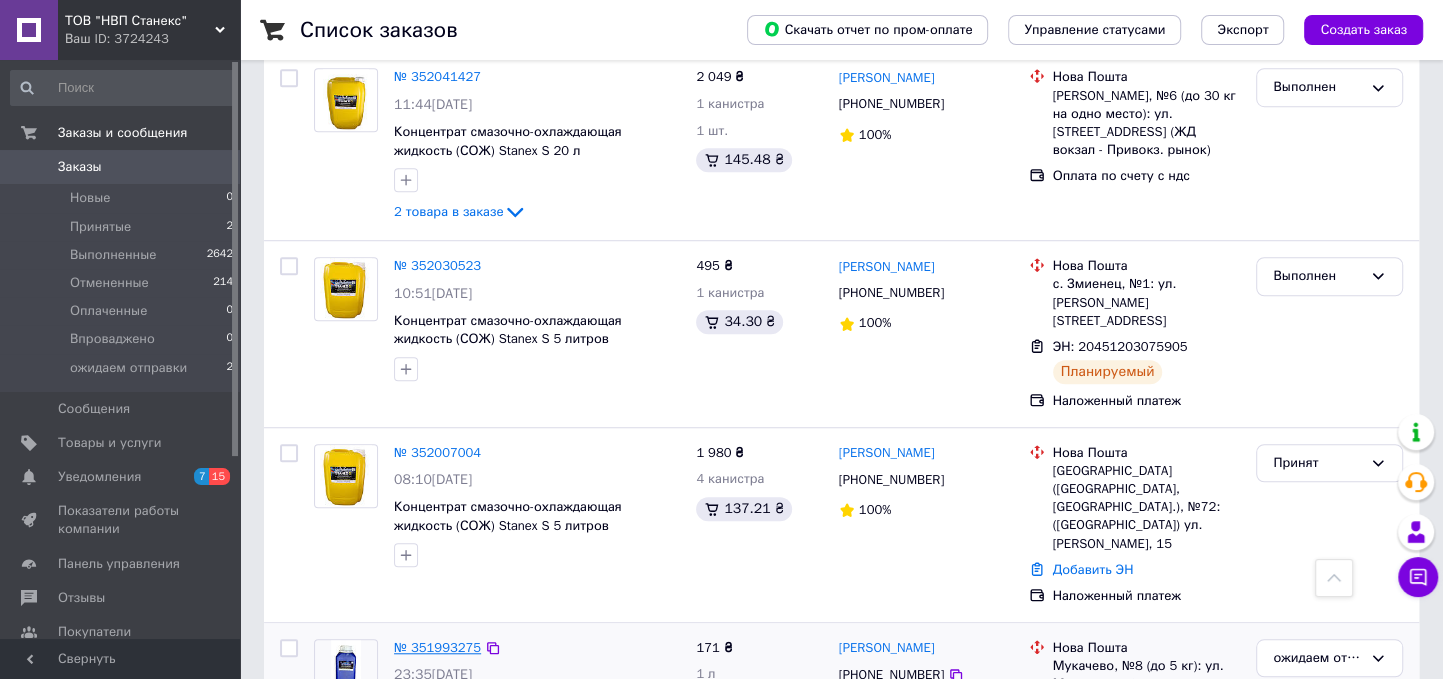 click on "№ 351993275" at bounding box center (437, 648) 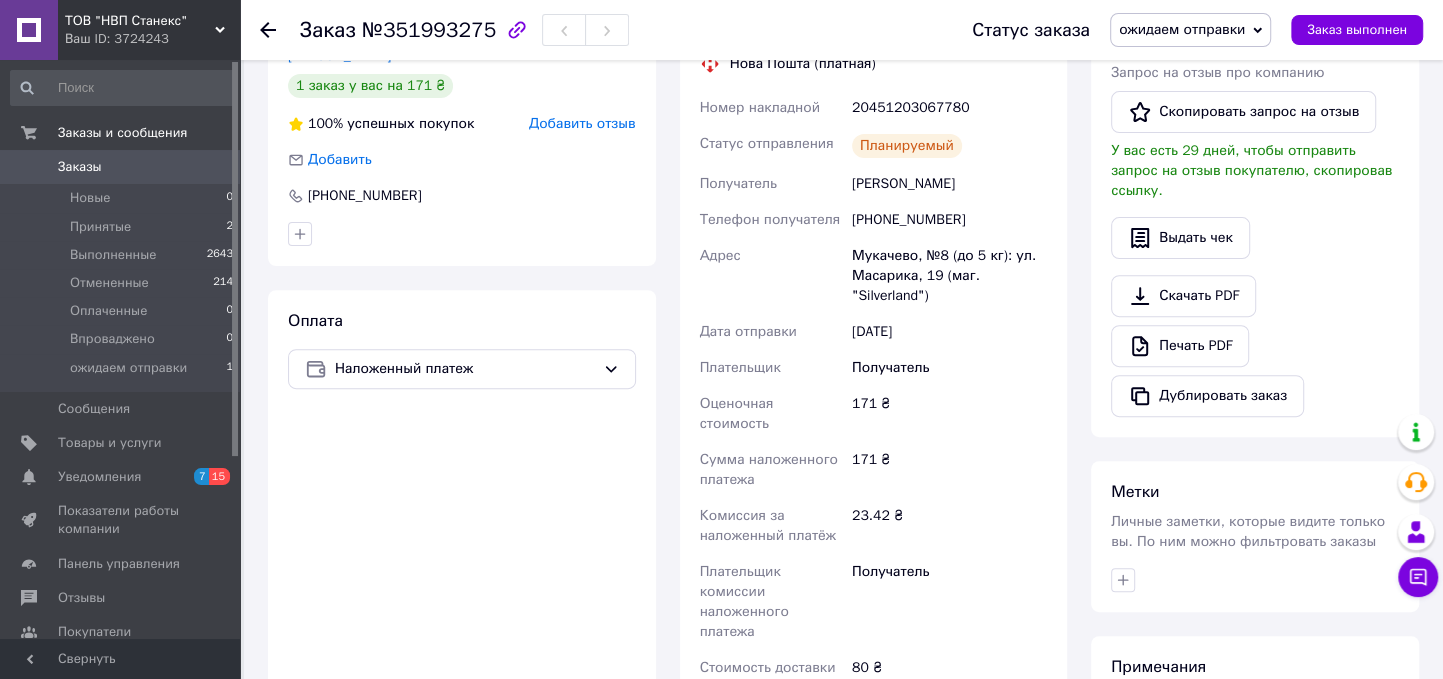 scroll, scrollTop: 369, scrollLeft: 0, axis: vertical 